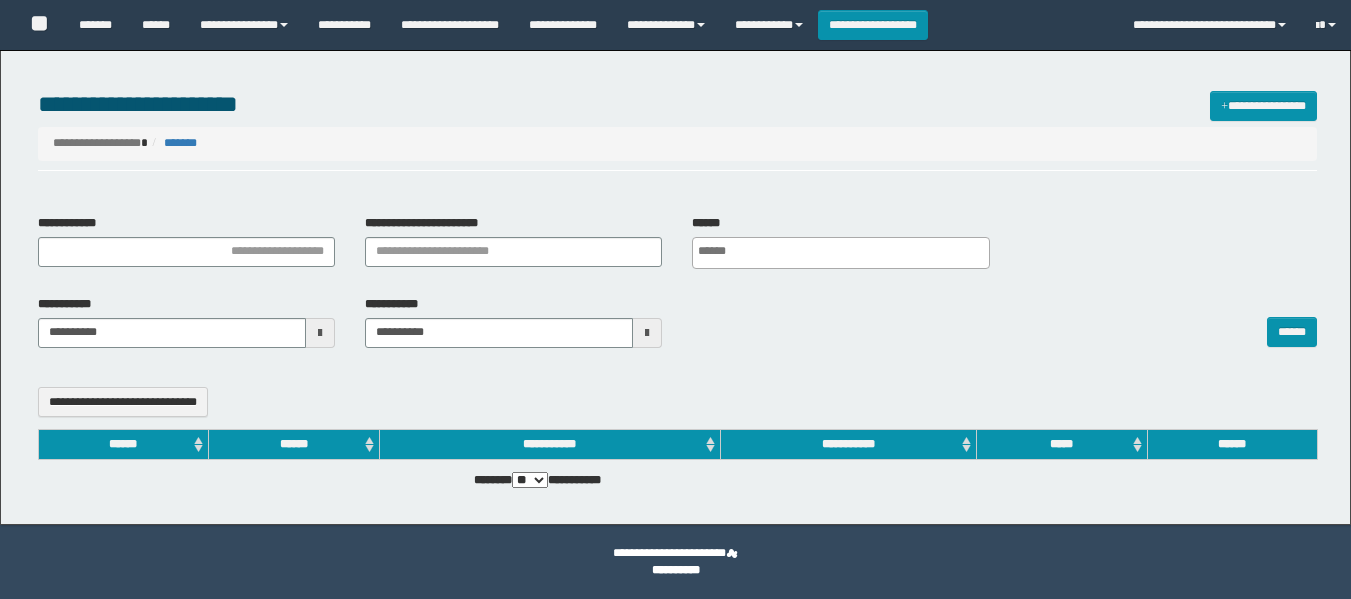 select 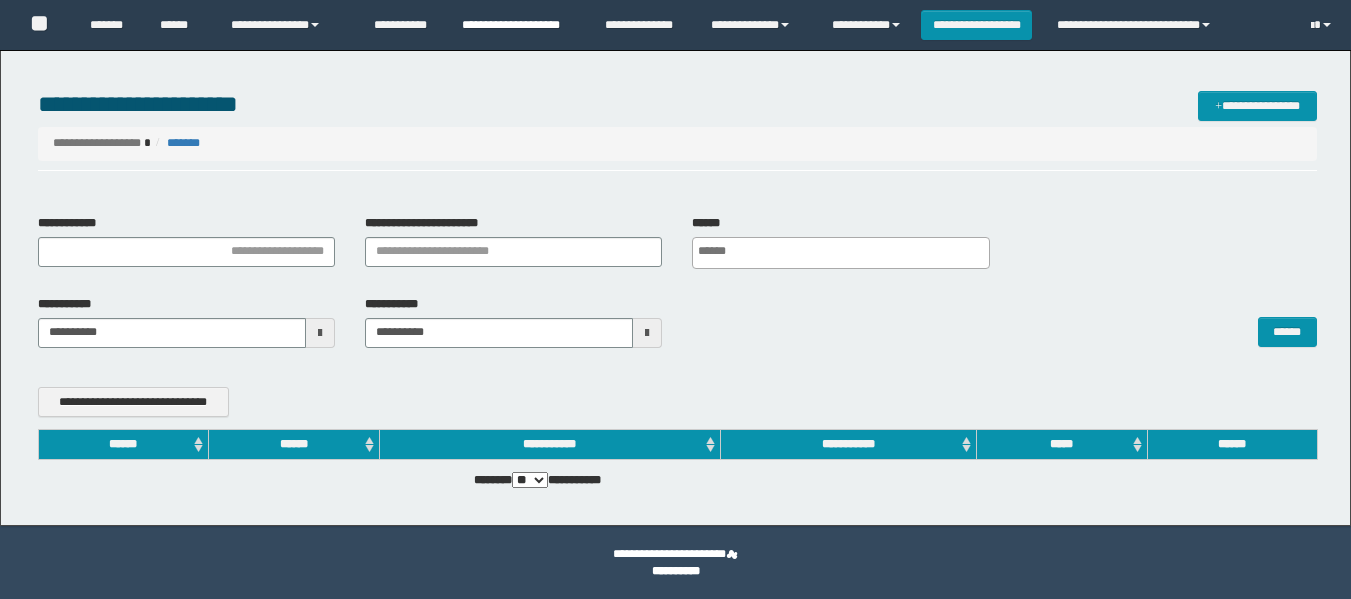 scroll, scrollTop: 0, scrollLeft: 0, axis: both 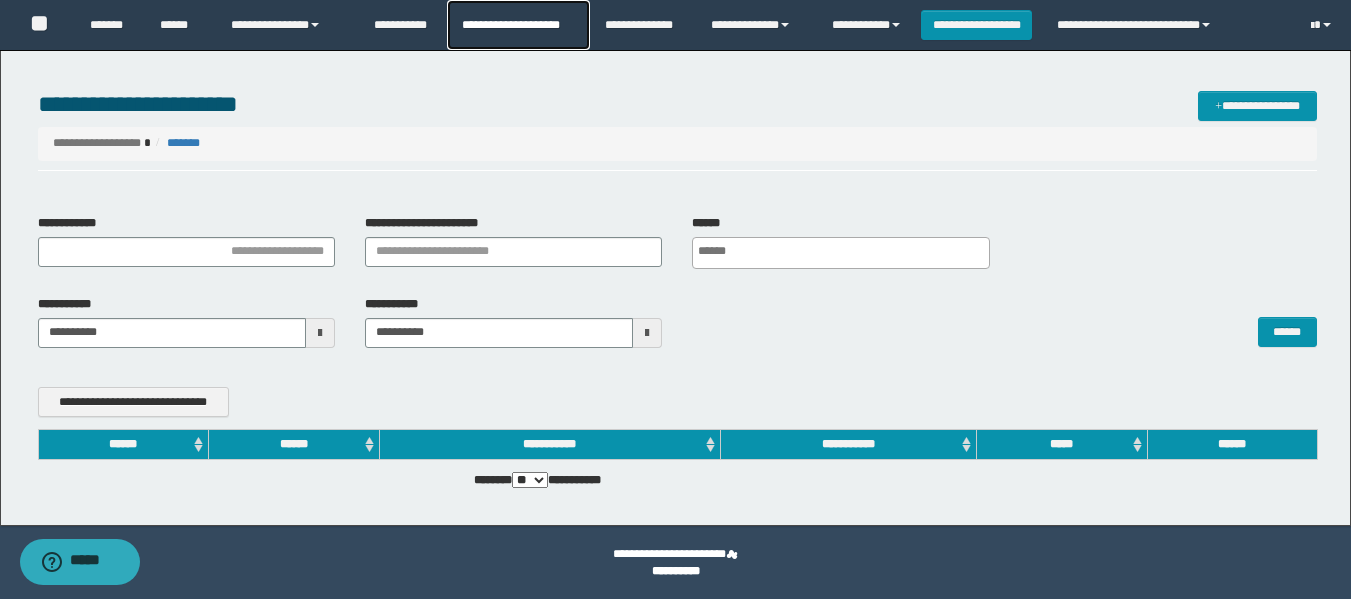 click on "**********" at bounding box center (518, 25) 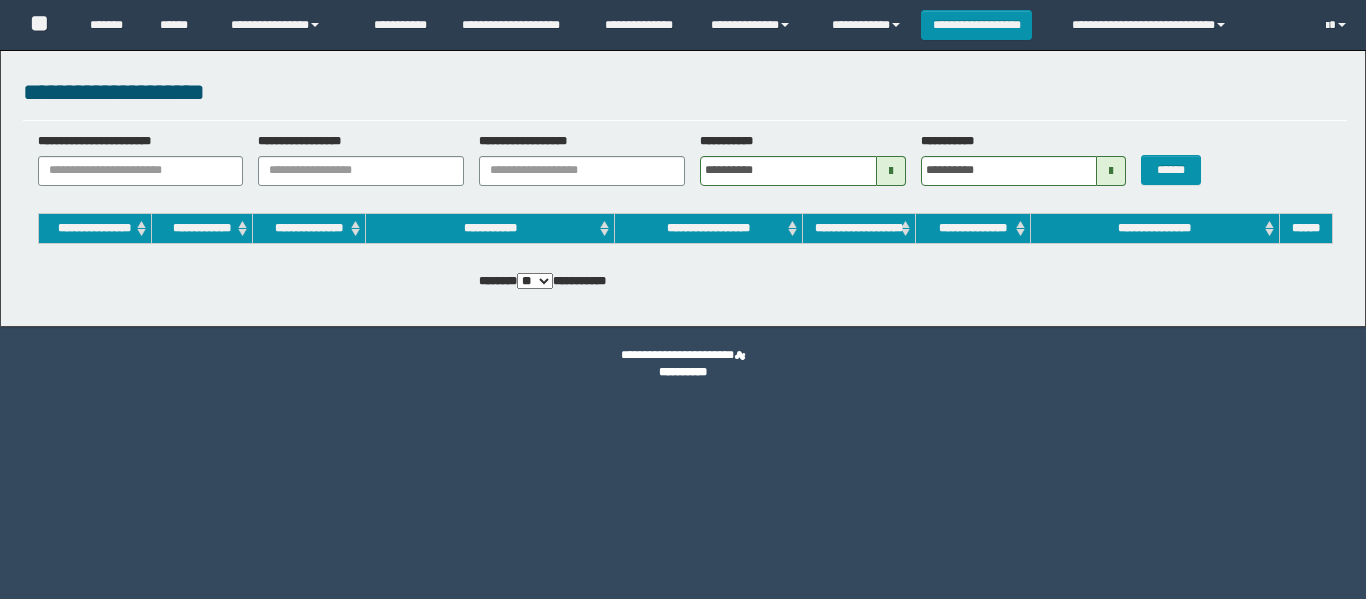 scroll, scrollTop: 0, scrollLeft: 0, axis: both 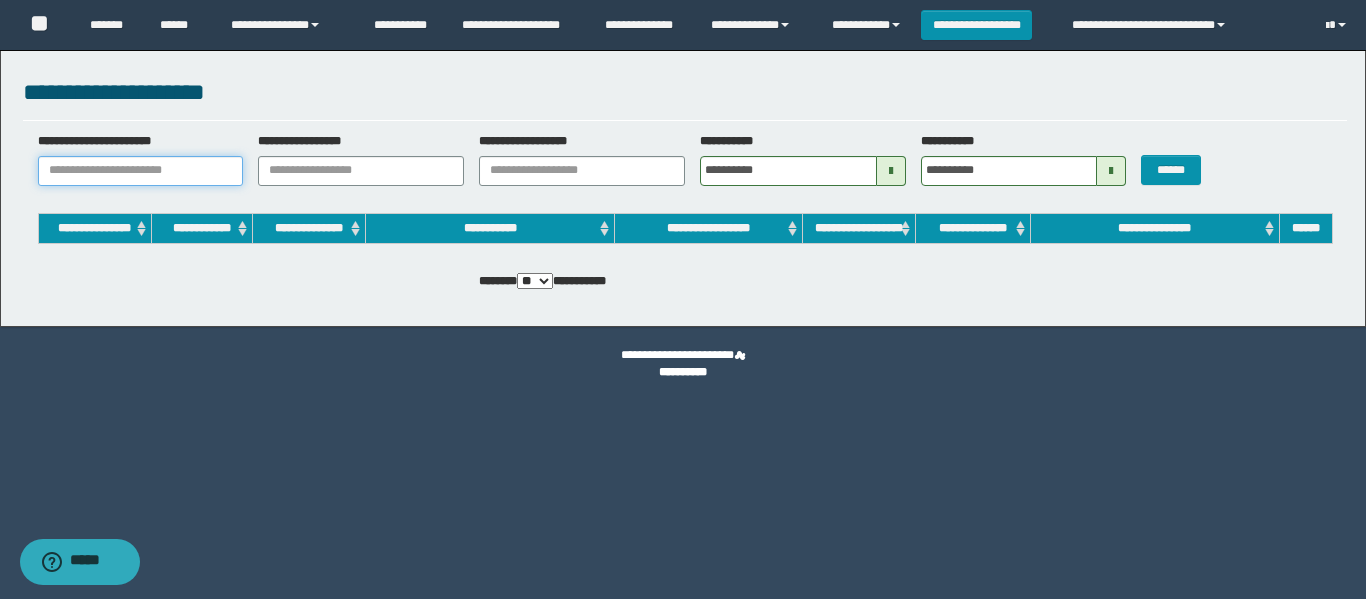click on "**********" at bounding box center (141, 171) 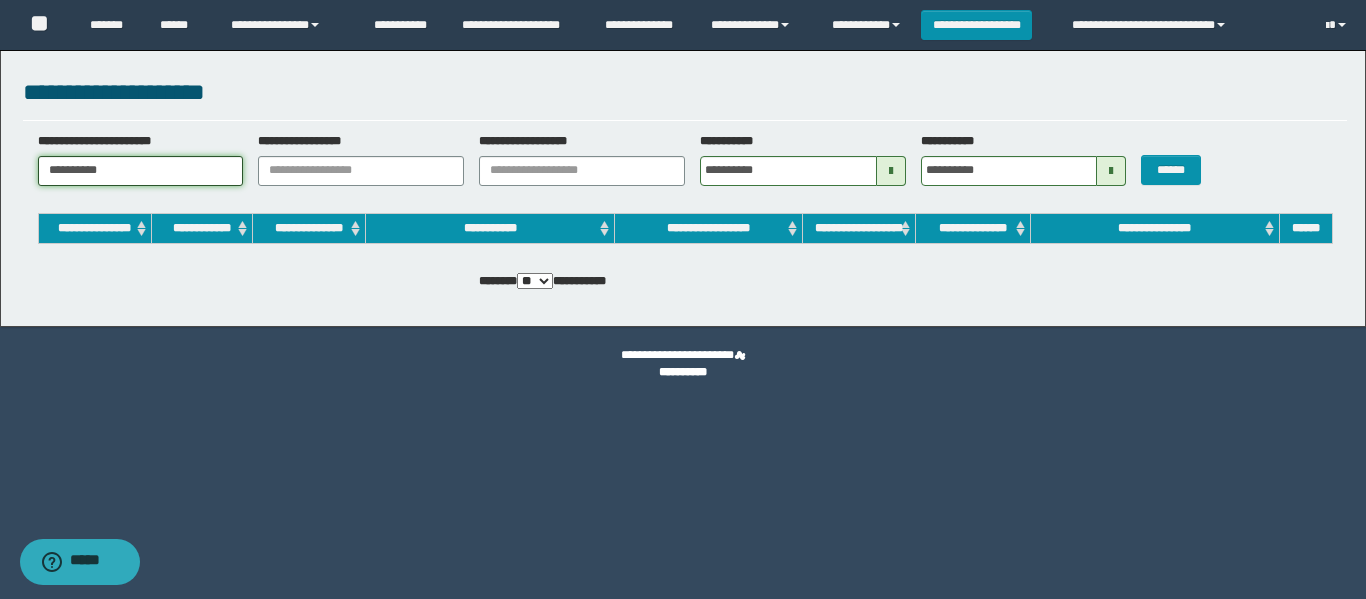type on "**********" 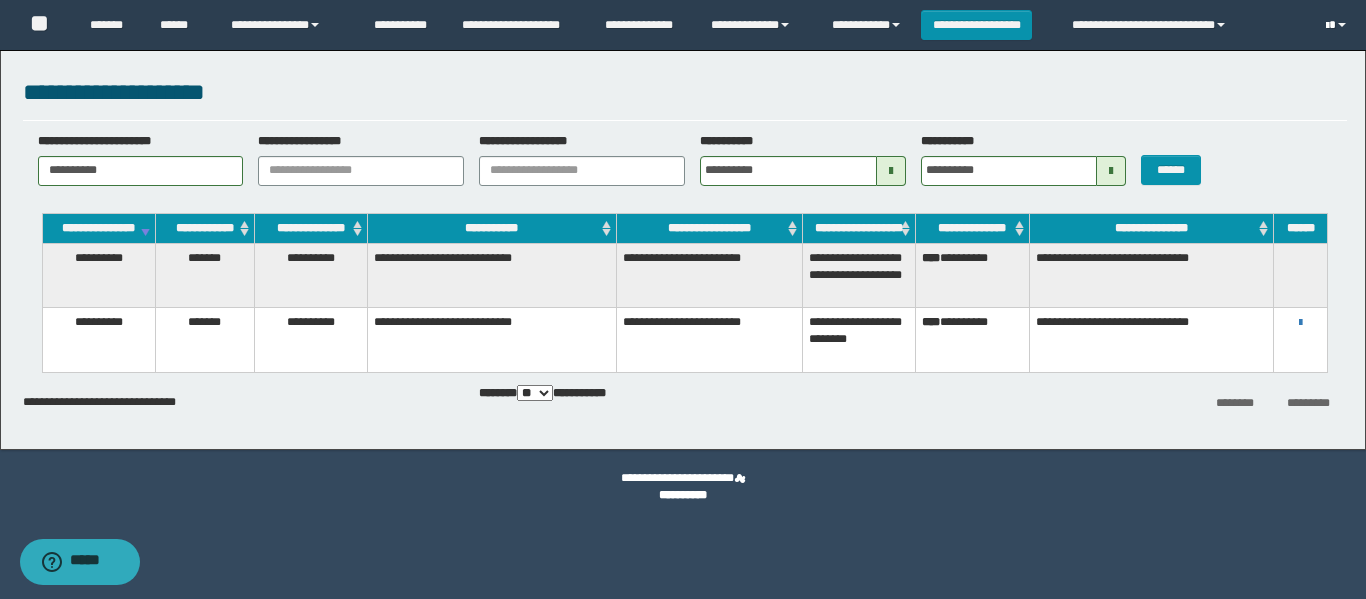 click at bounding box center [1327, 26] 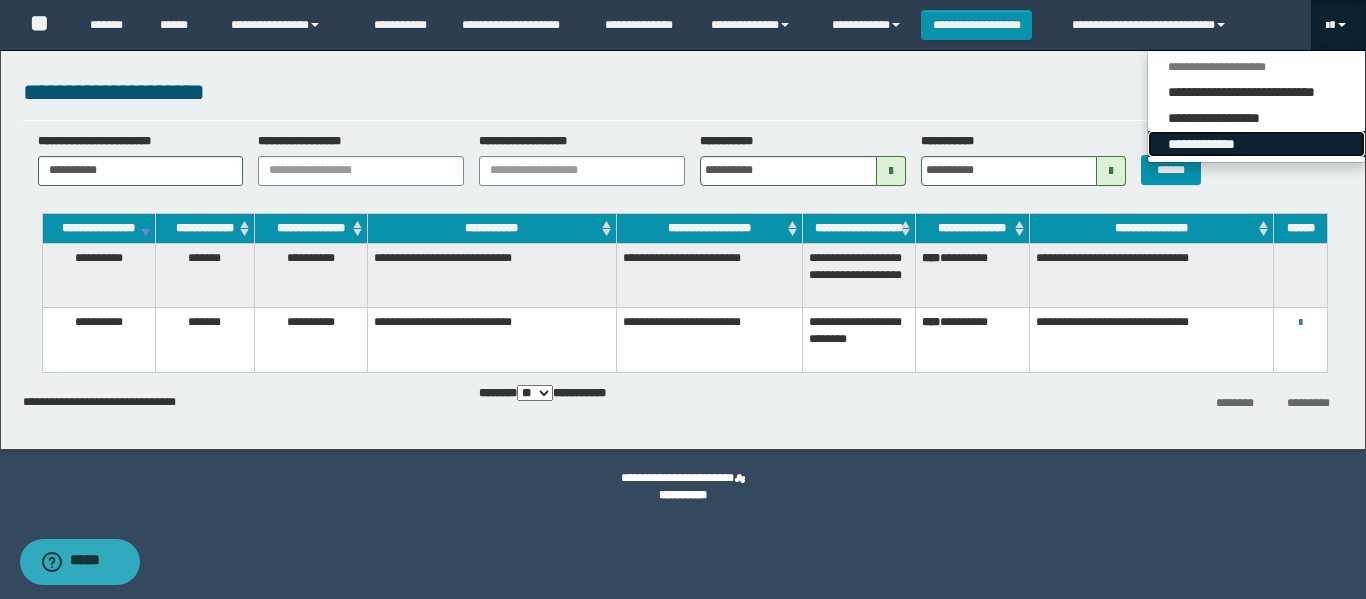 click on "**********" at bounding box center (1256, 144) 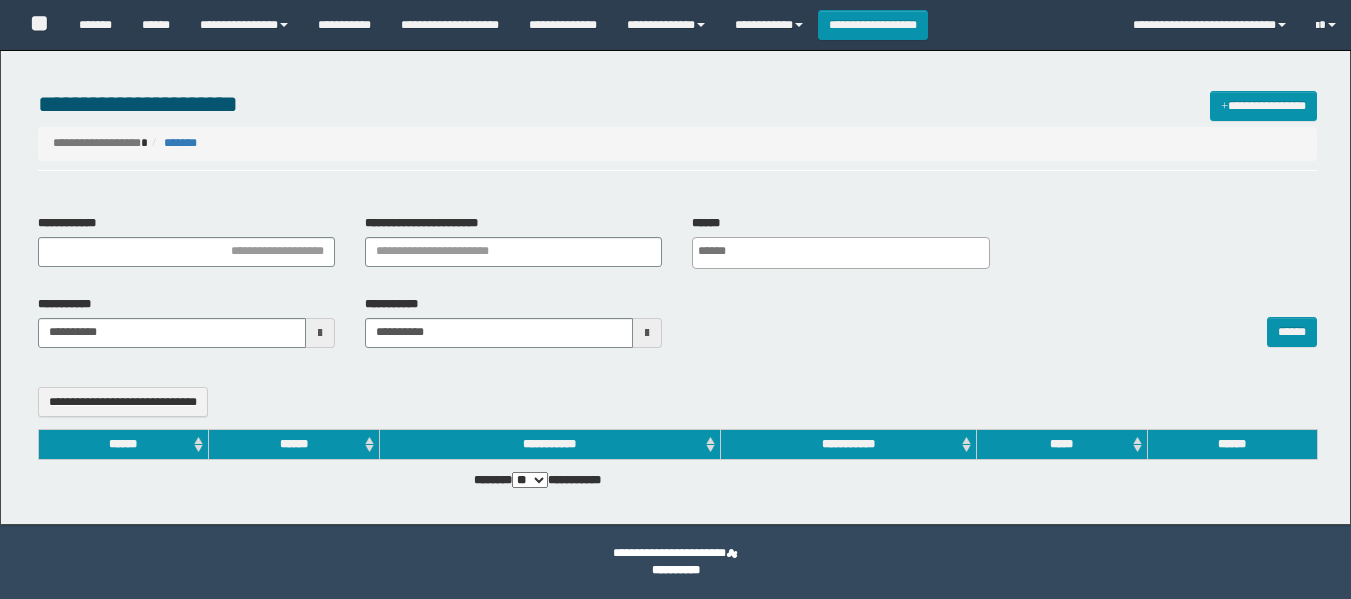 select 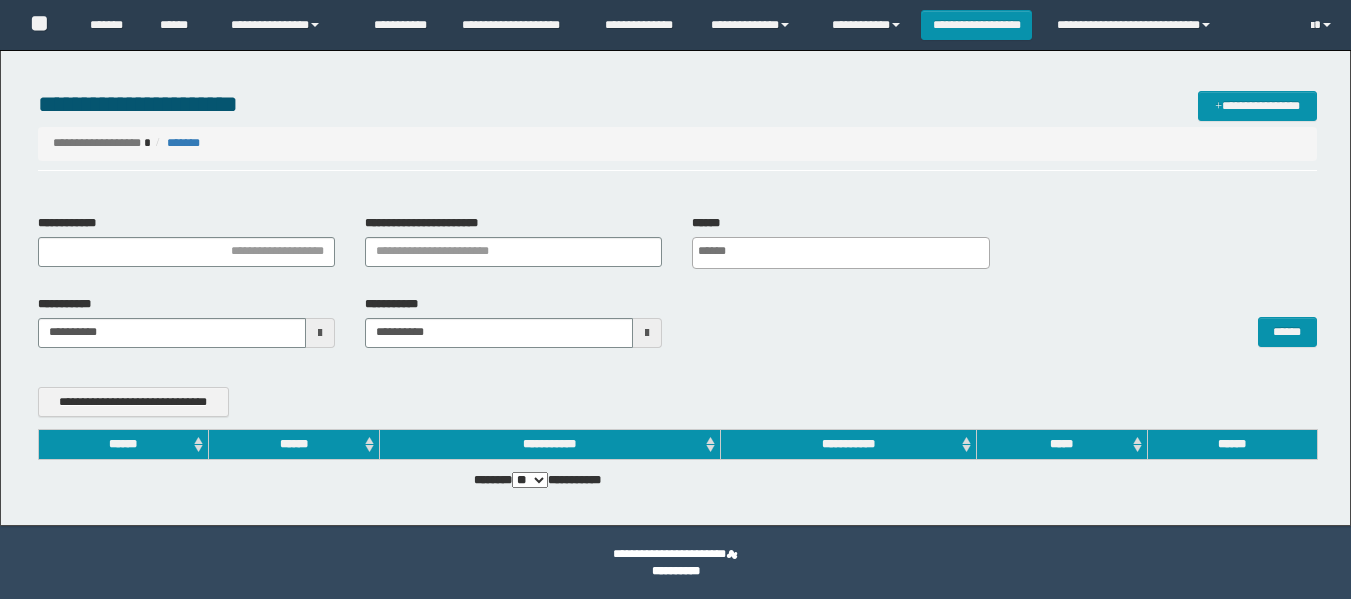 scroll, scrollTop: 0, scrollLeft: 0, axis: both 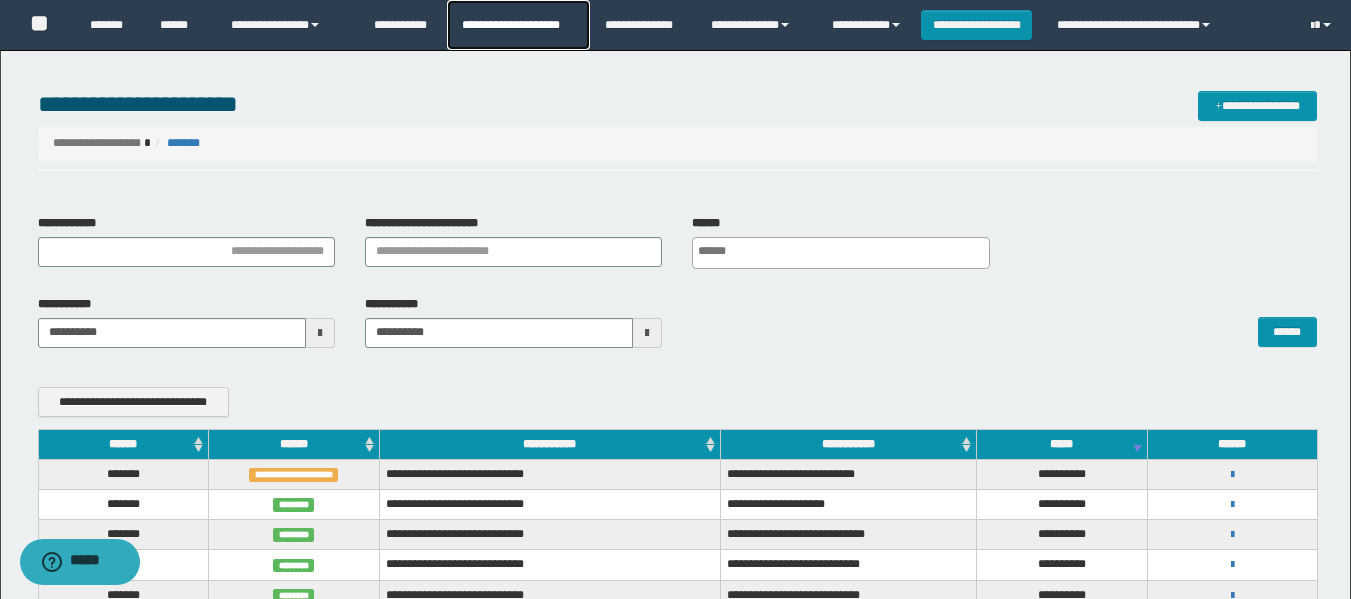 click on "**********" at bounding box center [518, 25] 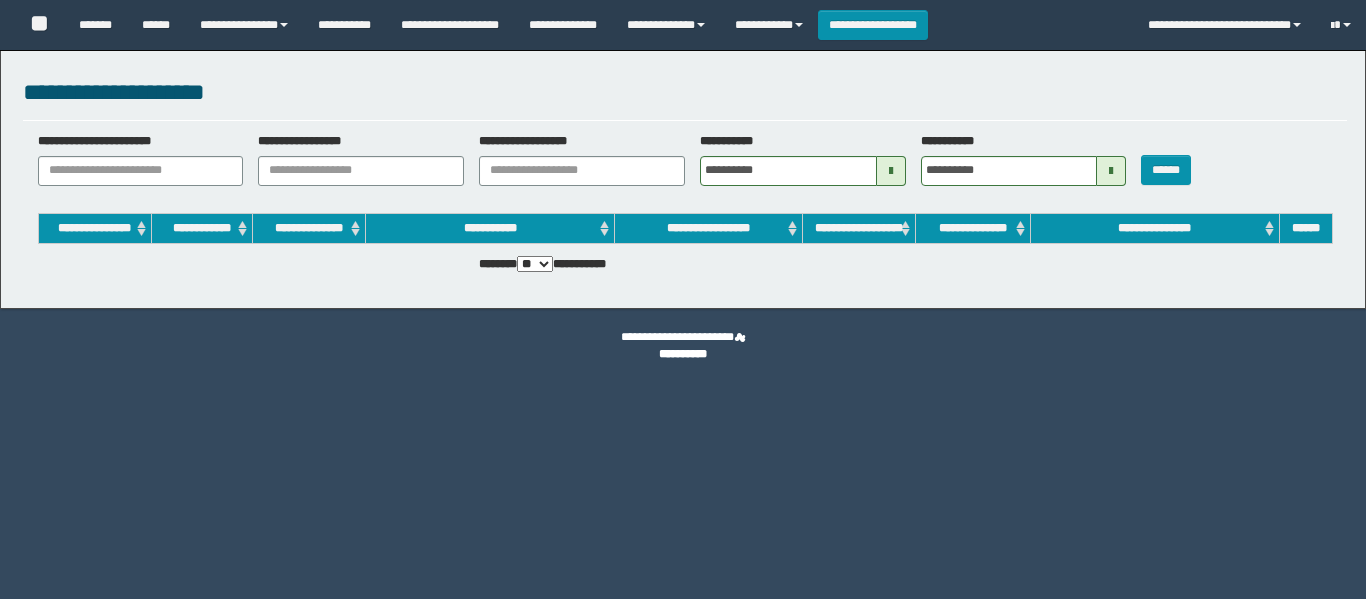 scroll, scrollTop: 0, scrollLeft: 0, axis: both 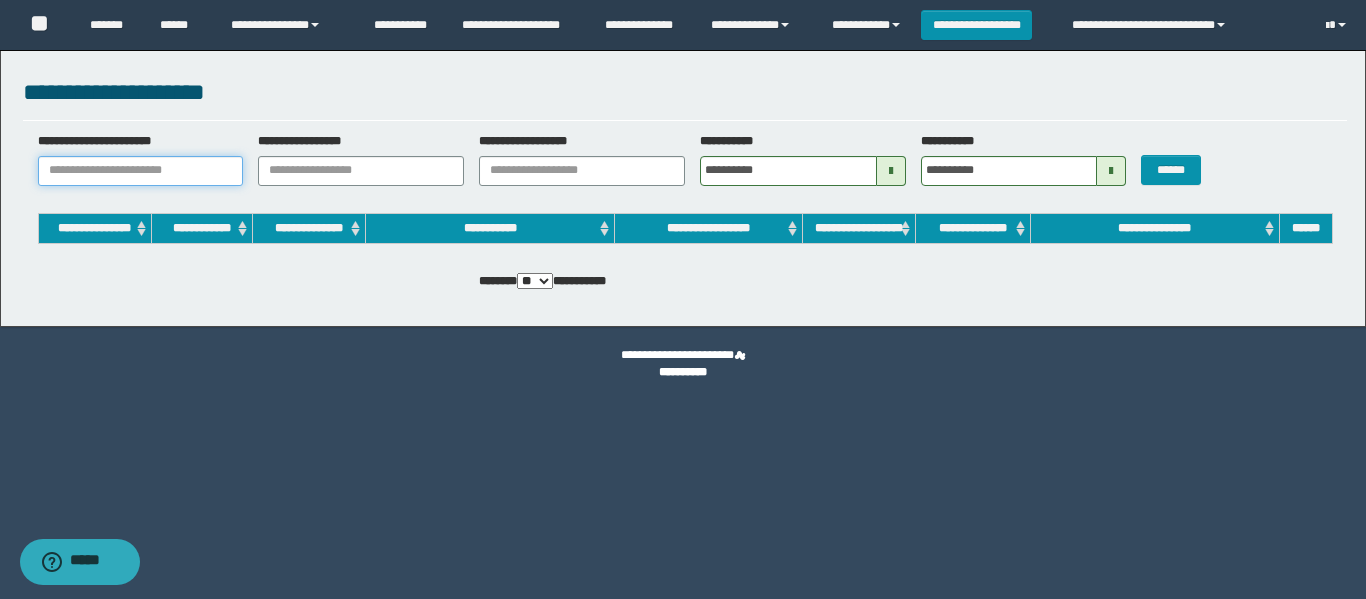 click on "**********" at bounding box center (141, 171) 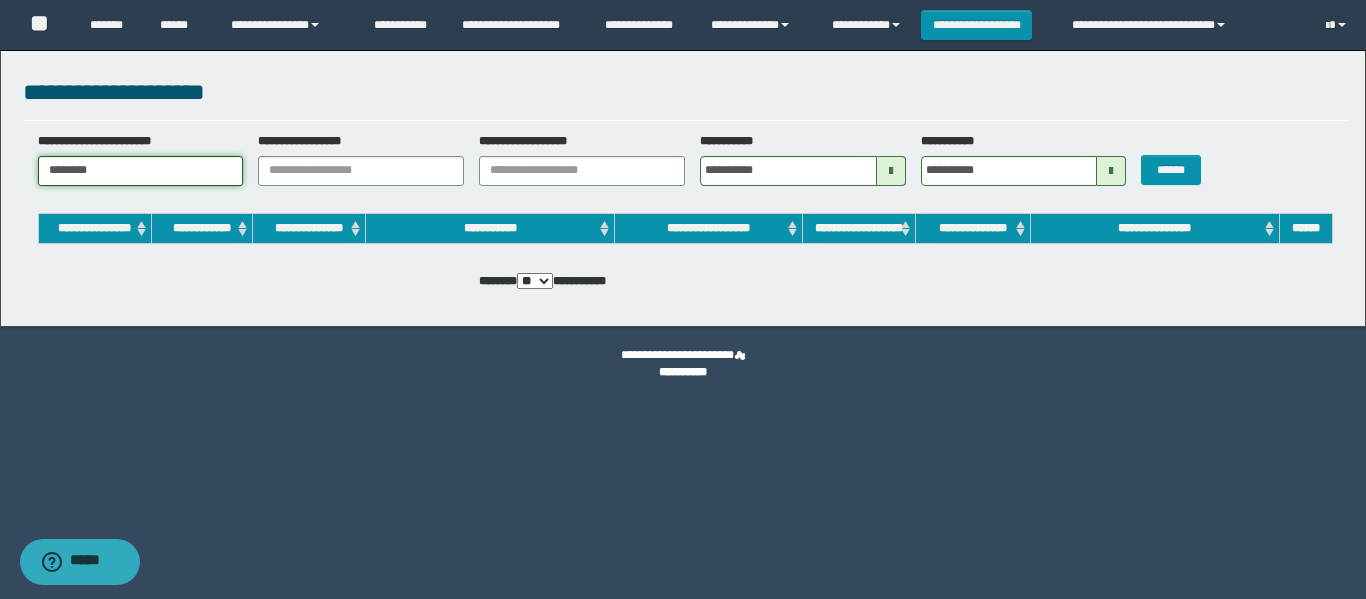 type on "********" 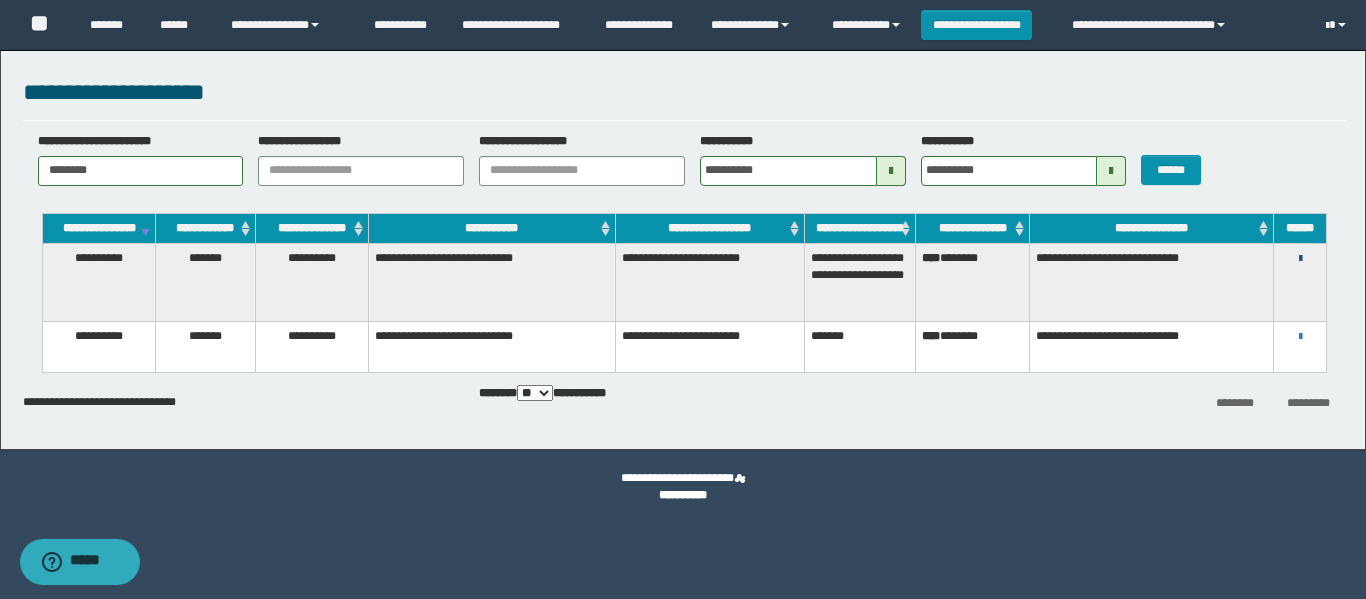 click at bounding box center (1300, 259) 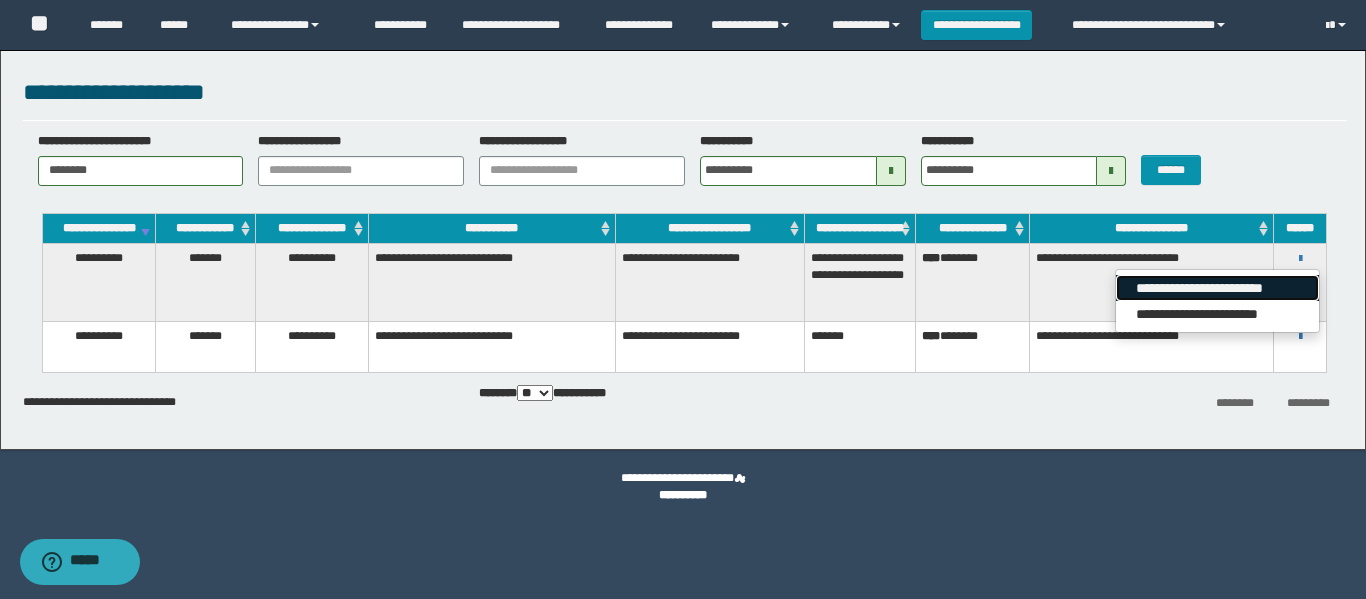 click on "**********" at bounding box center (1217, 288) 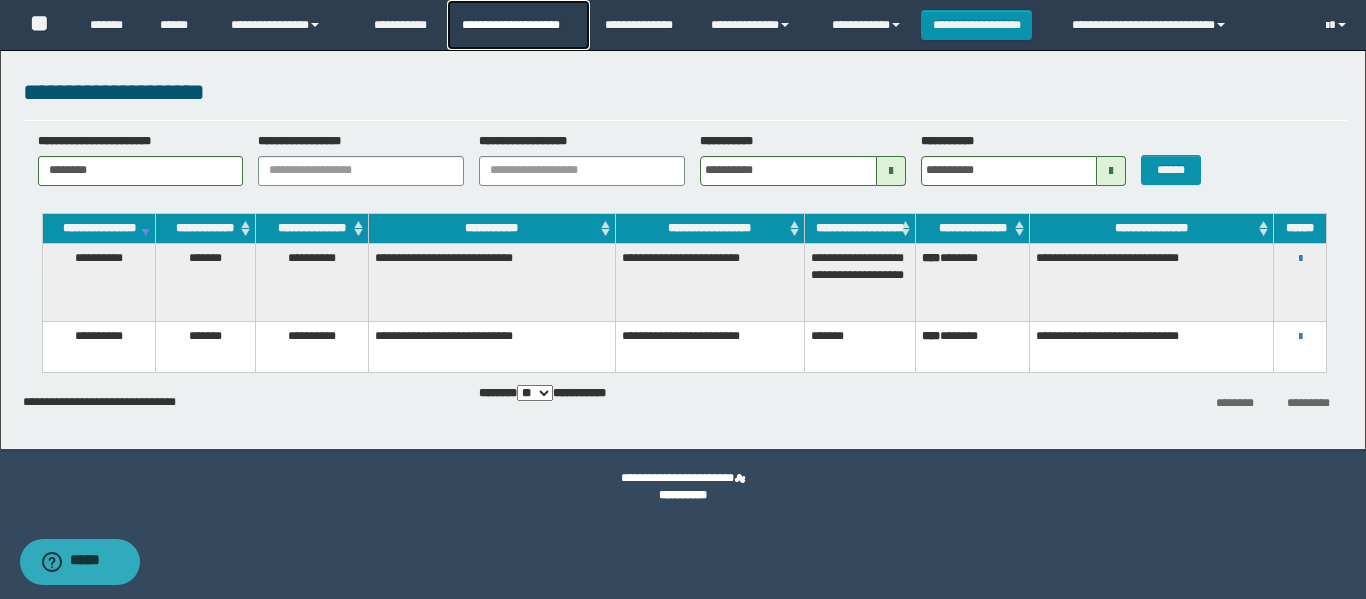 click on "**********" at bounding box center (518, 25) 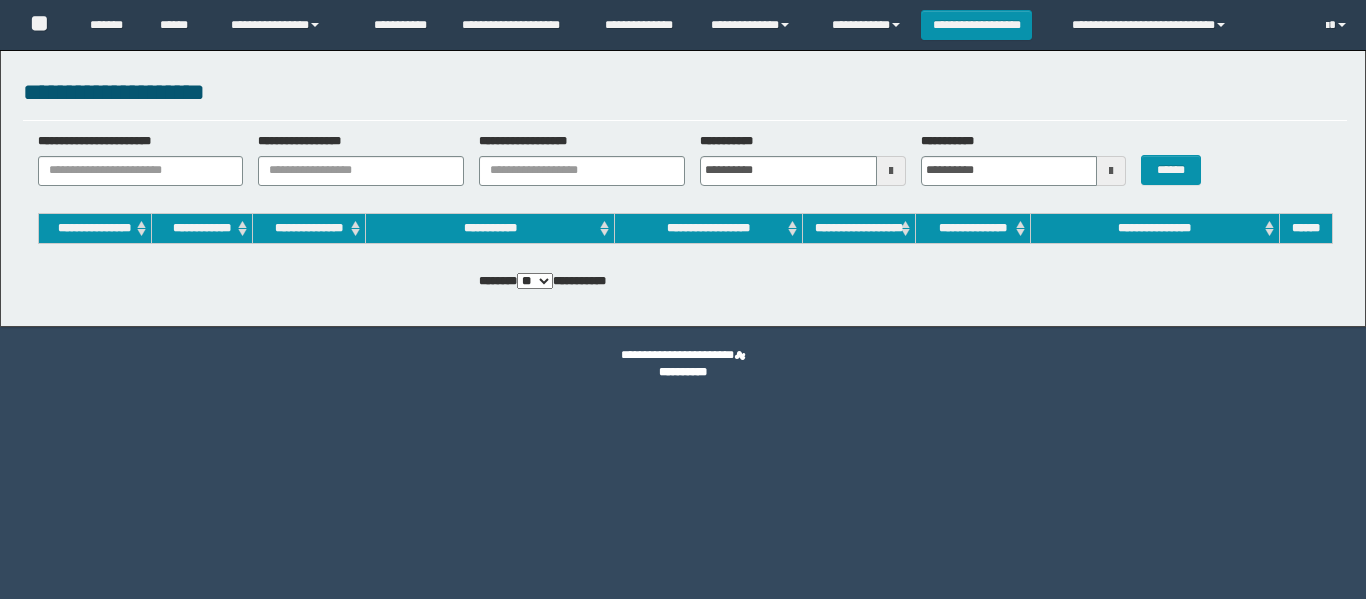 scroll, scrollTop: 0, scrollLeft: 0, axis: both 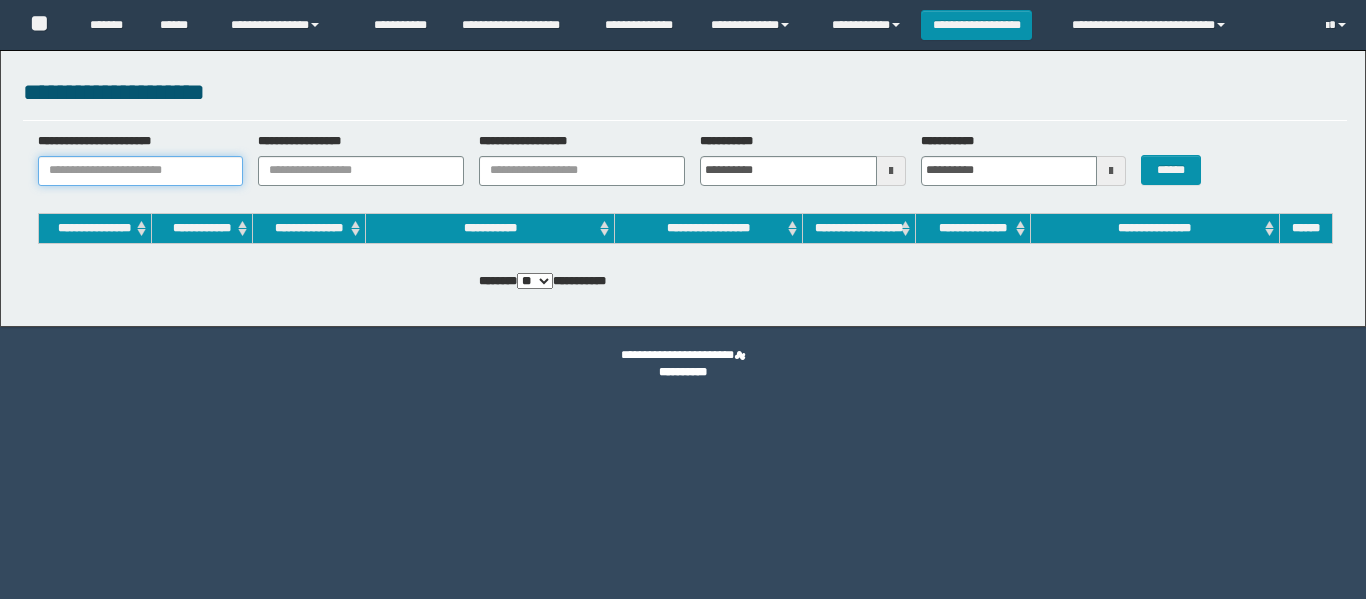 drag, startPoint x: 205, startPoint y: 169, endPoint x: 66, endPoint y: 175, distance: 139.12944 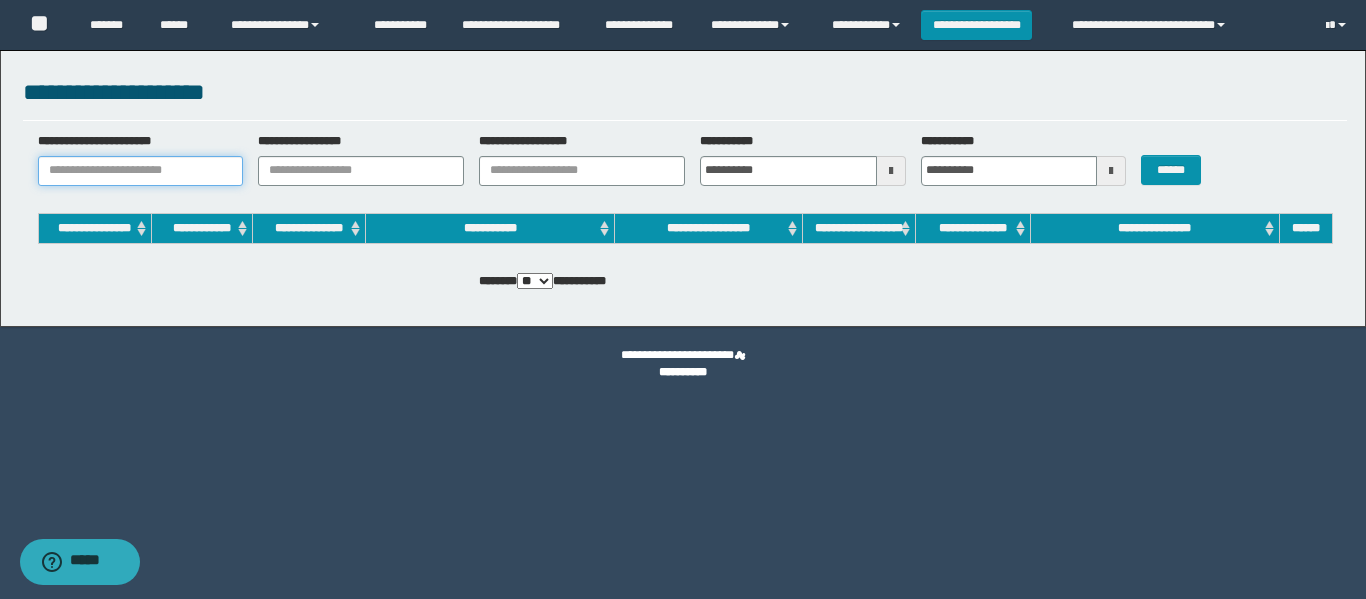 paste on "**********" 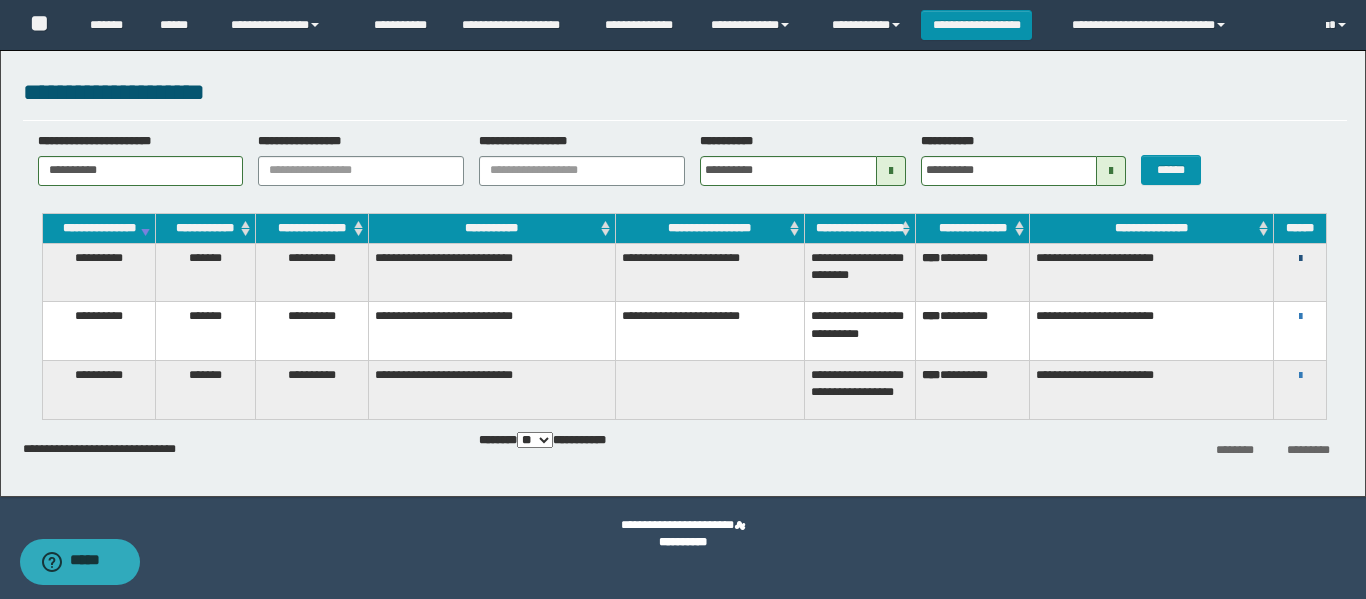 click at bounding box center (1300, 259) 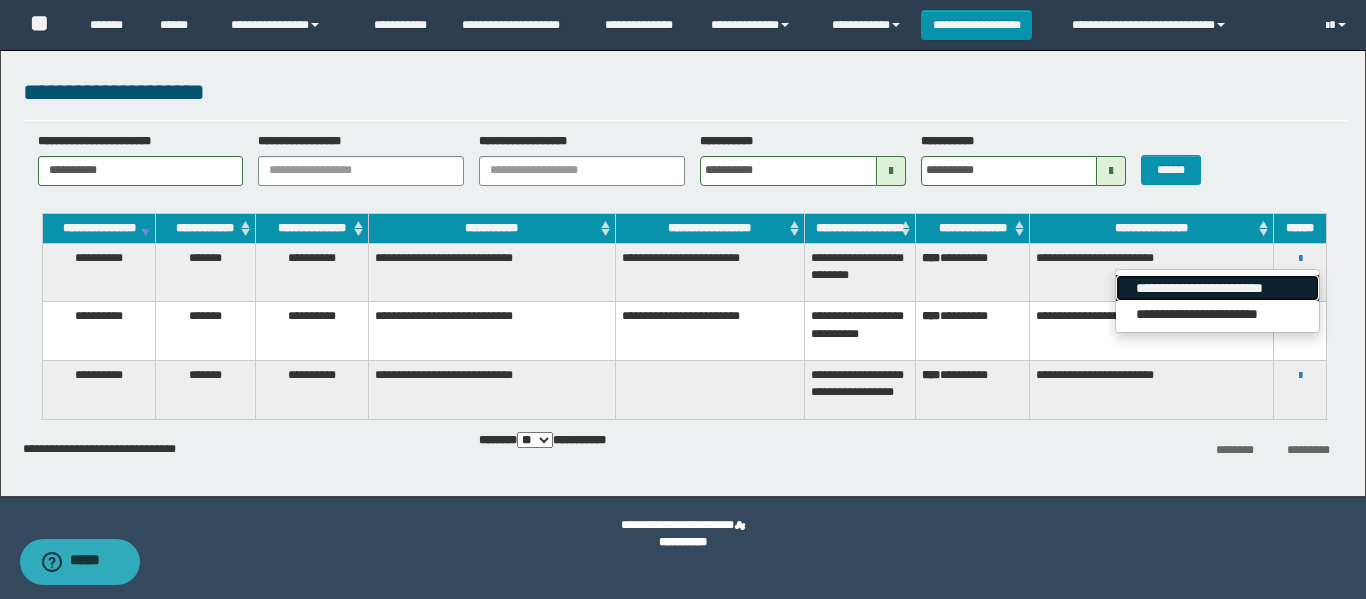 click on "**********" at bounding box center [1217, 288] 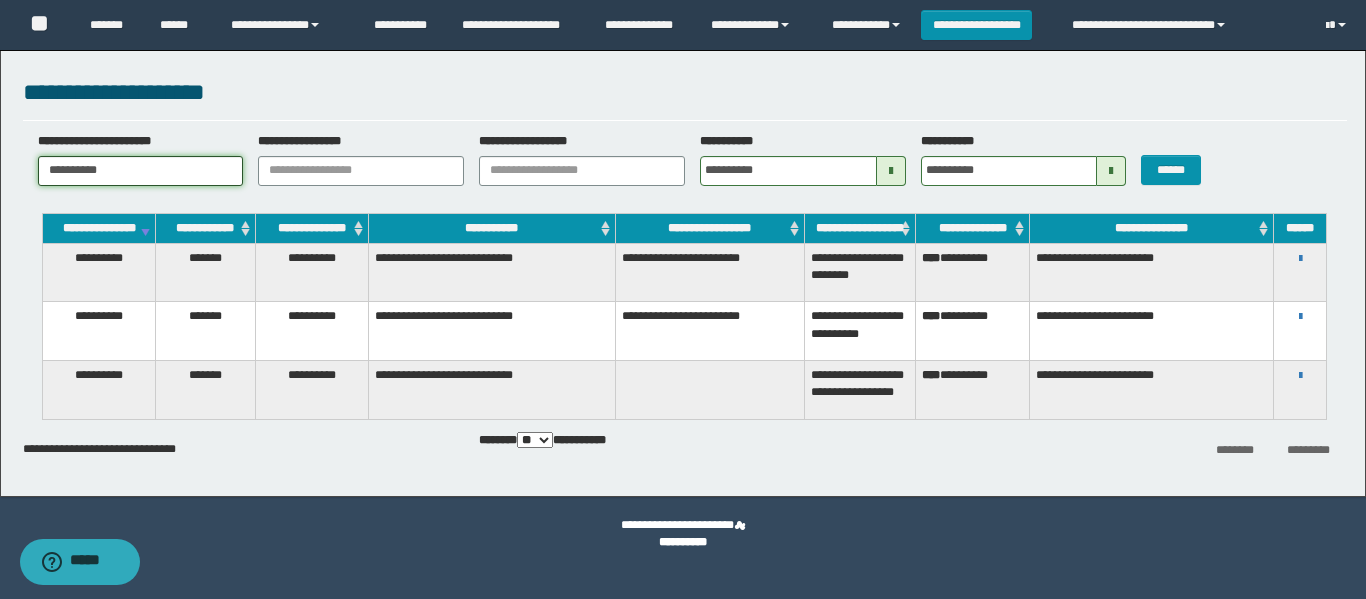 drag, startPoint x: 171, startPoint y: 171, endPoint x: 0, endPoint y: 205, distance: 174.34735 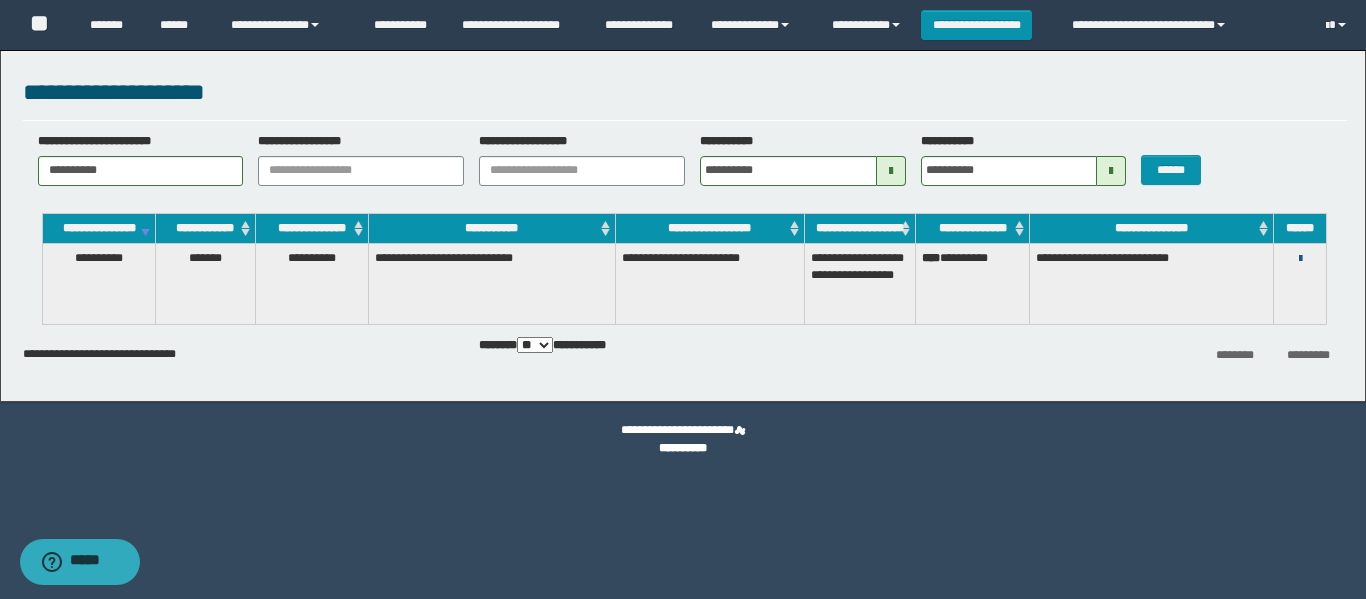 click at bounding box center [1300, 259] 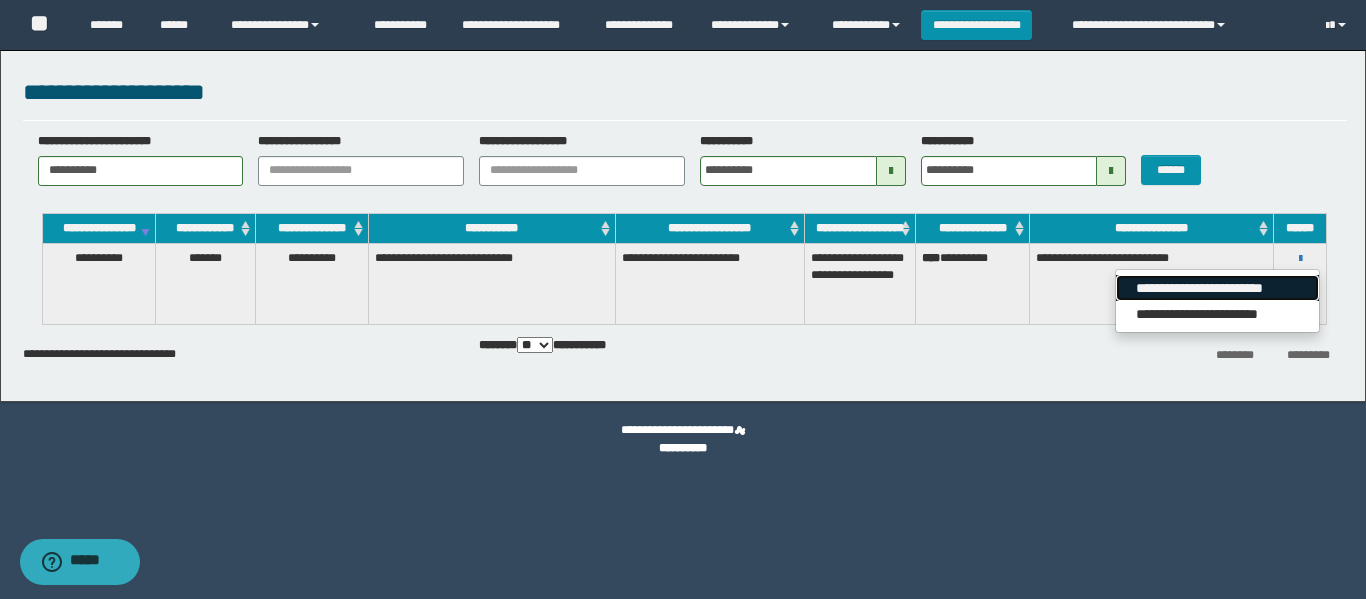 click on "**********" at bounding box center (1217, 288) 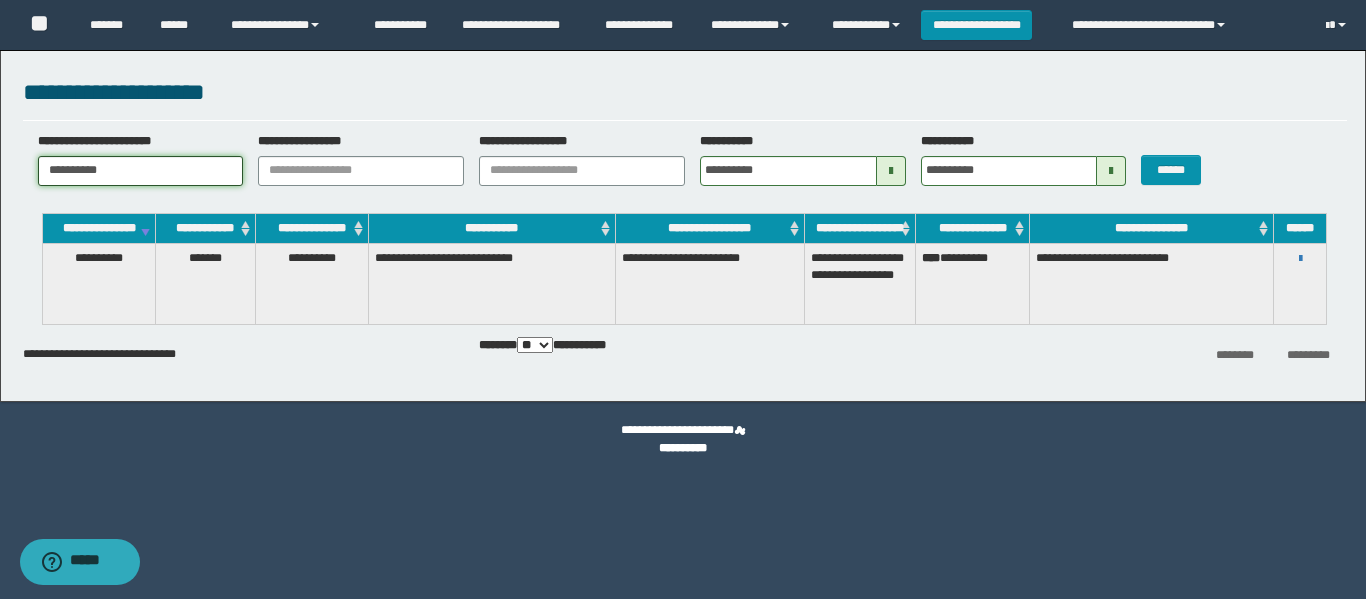click on "**********" at bounding box center [141, 171] 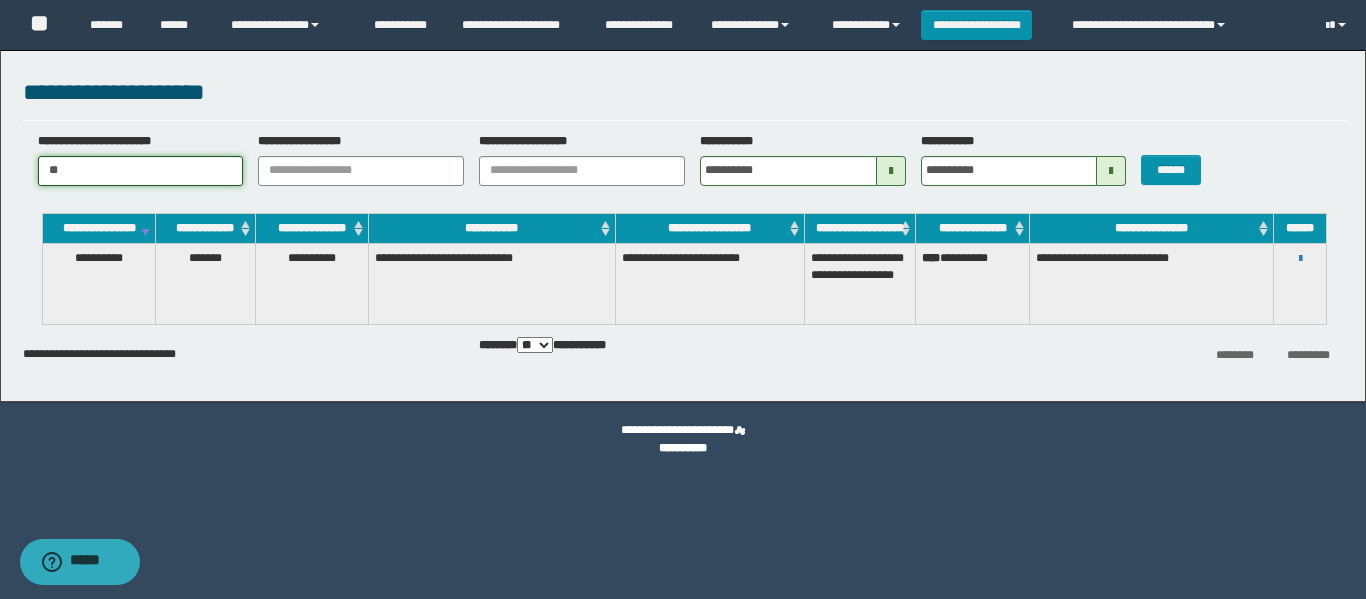 type on "*" 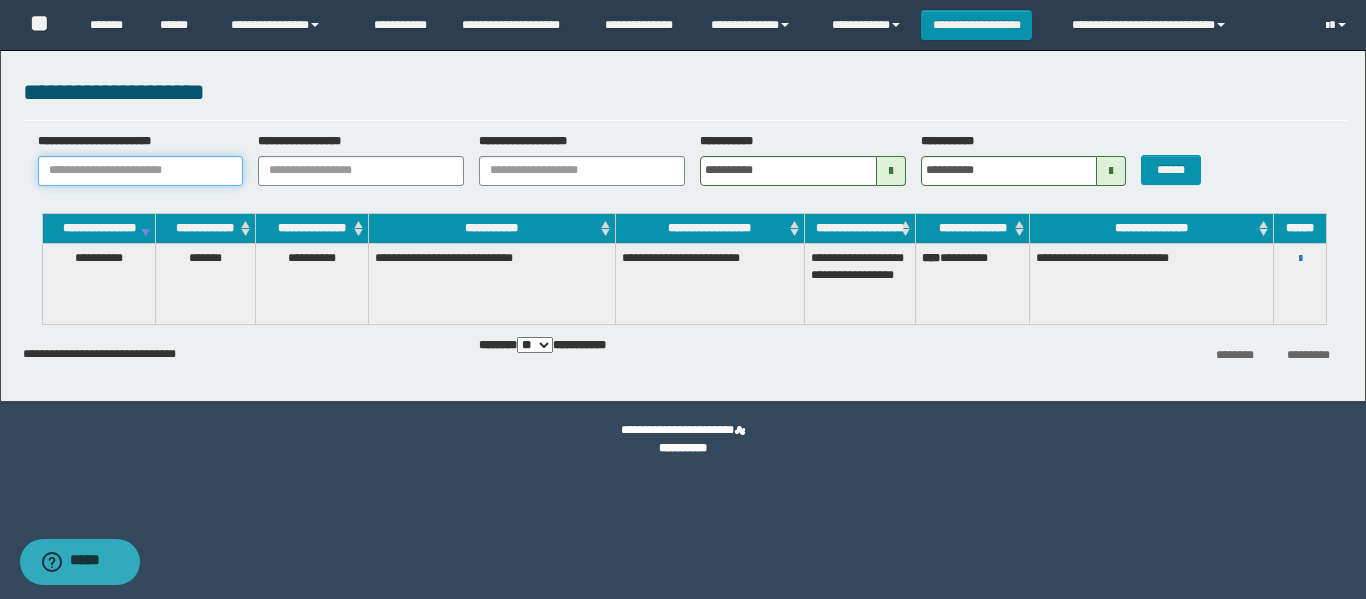 paste on "**********" 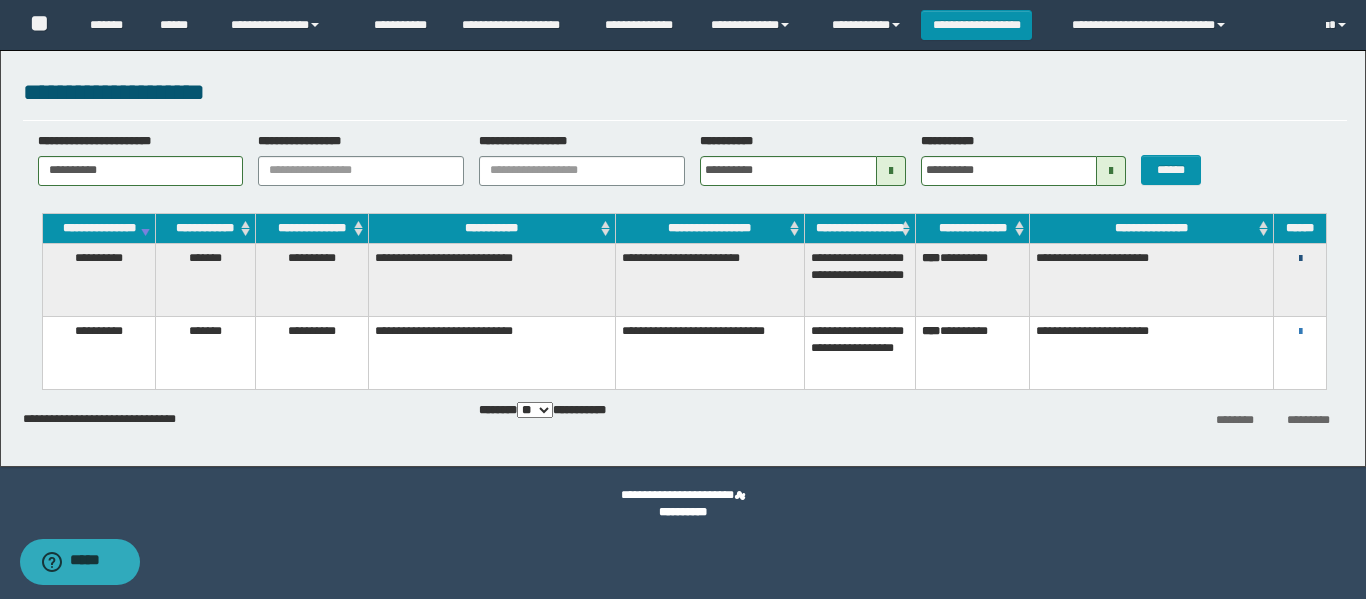 click at bounding box center (1300, 259) 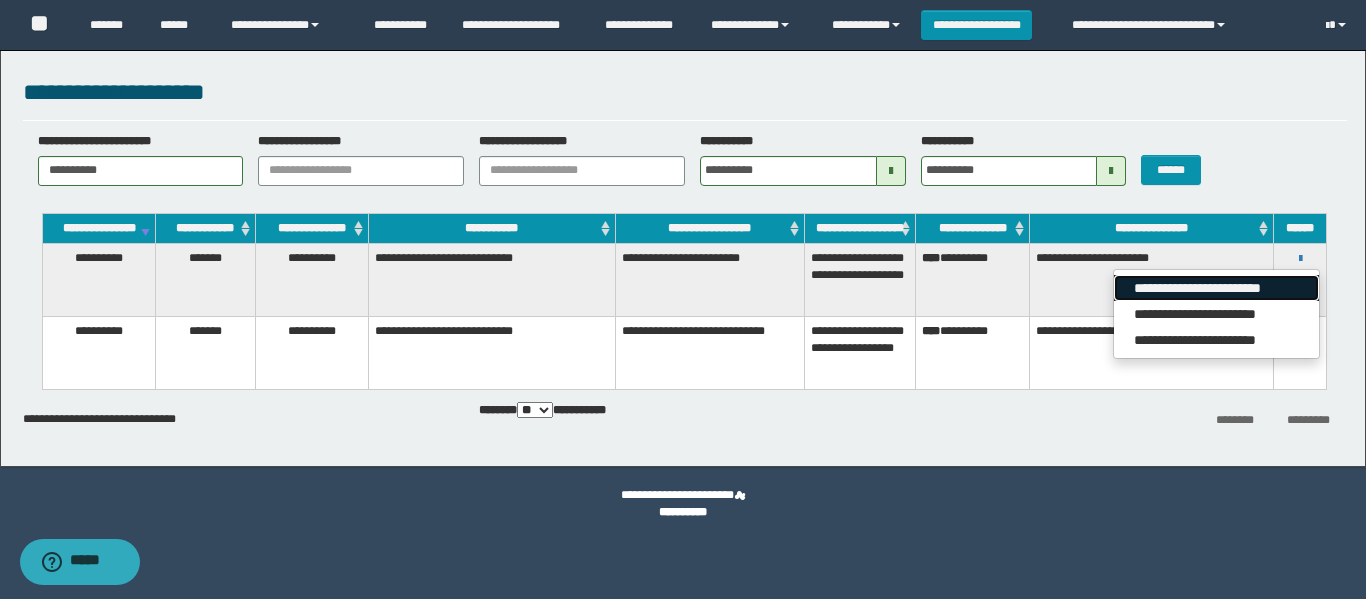 click on "**********" at bounding box center [1216, 288] 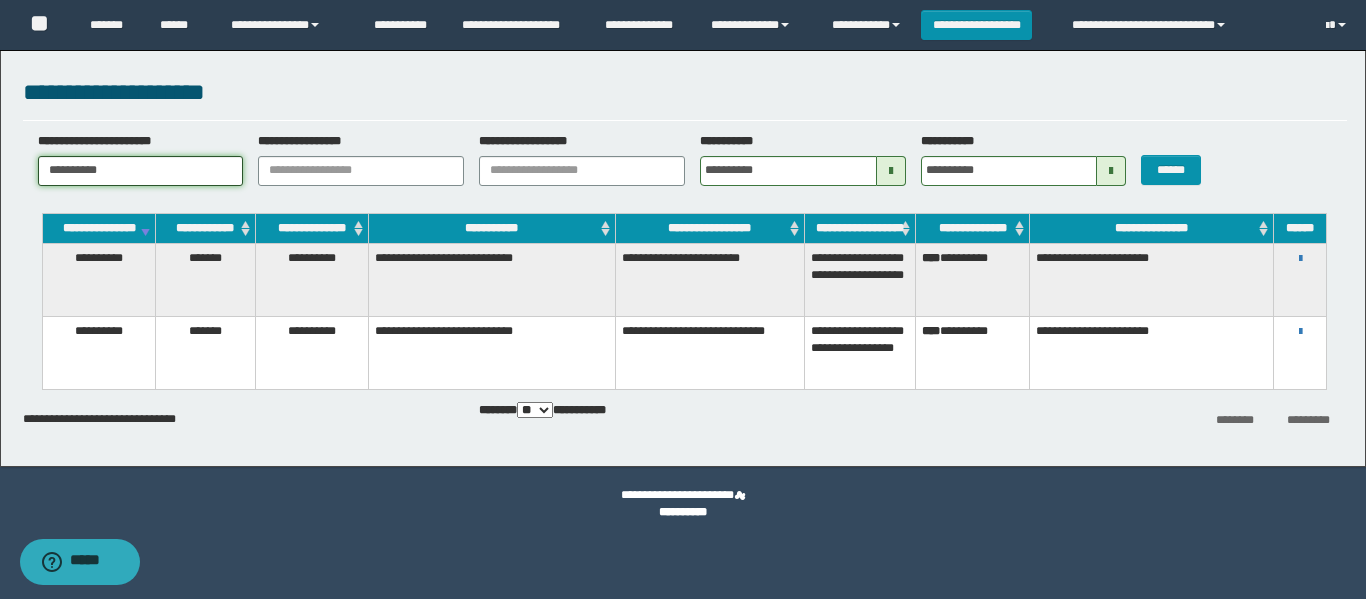 drag, startPoint x: 197, startPoint y: 171, endPoint x: 0, endPoint y: 163, distance: 197.16237 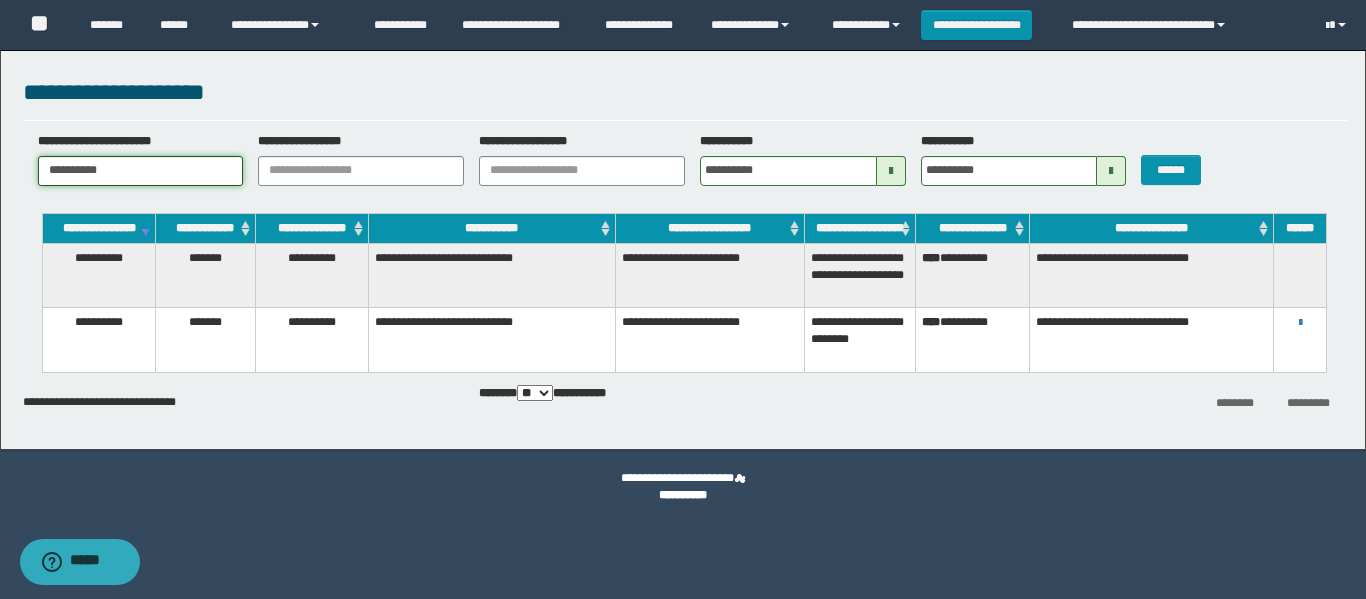 click on "**********" at bounding box center [683, 245] 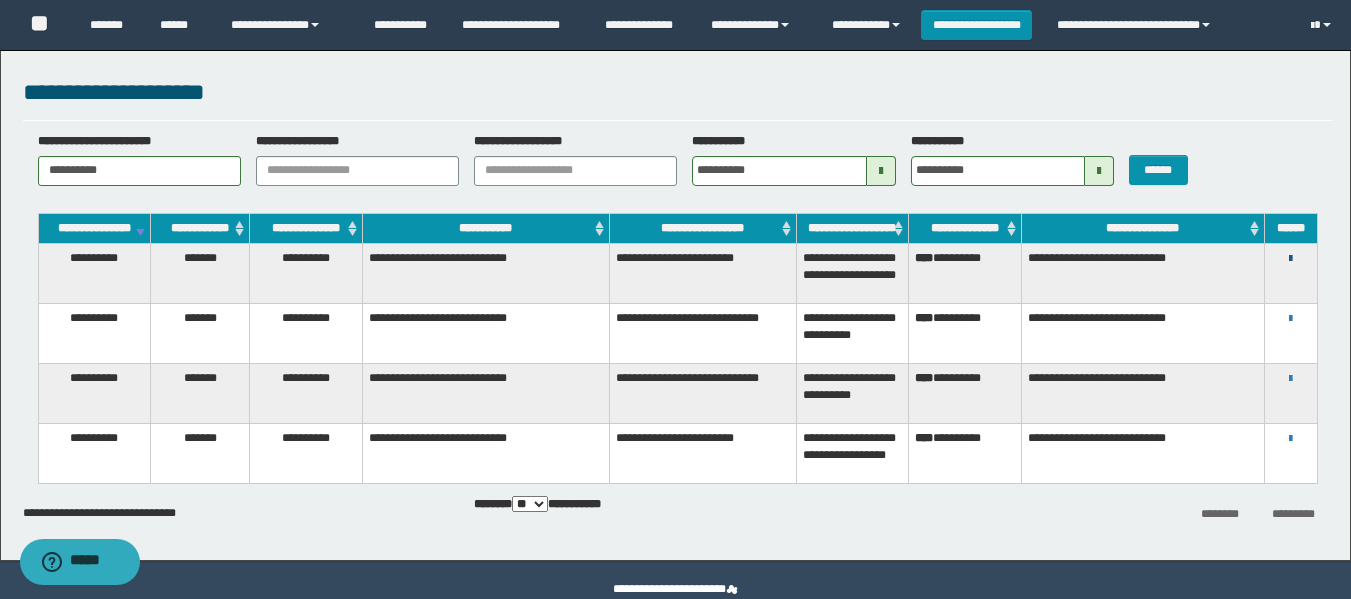 click at bounding box center [1290, 259] 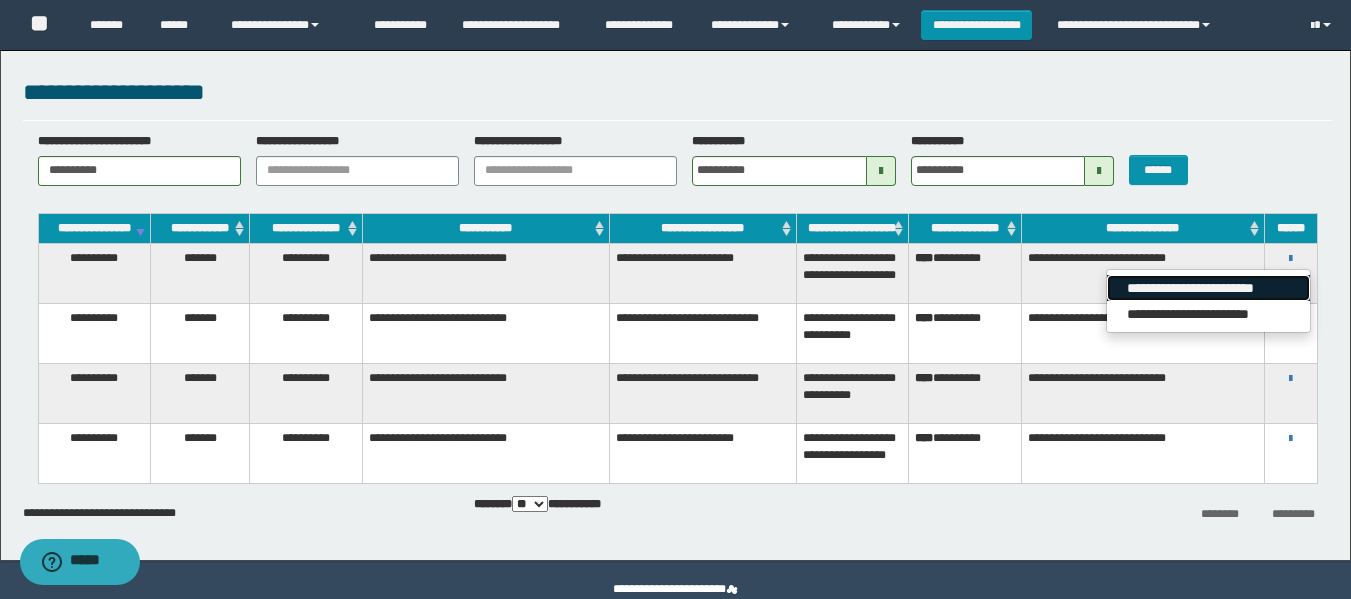 click on "**********" at bounding box center [1208, 288] 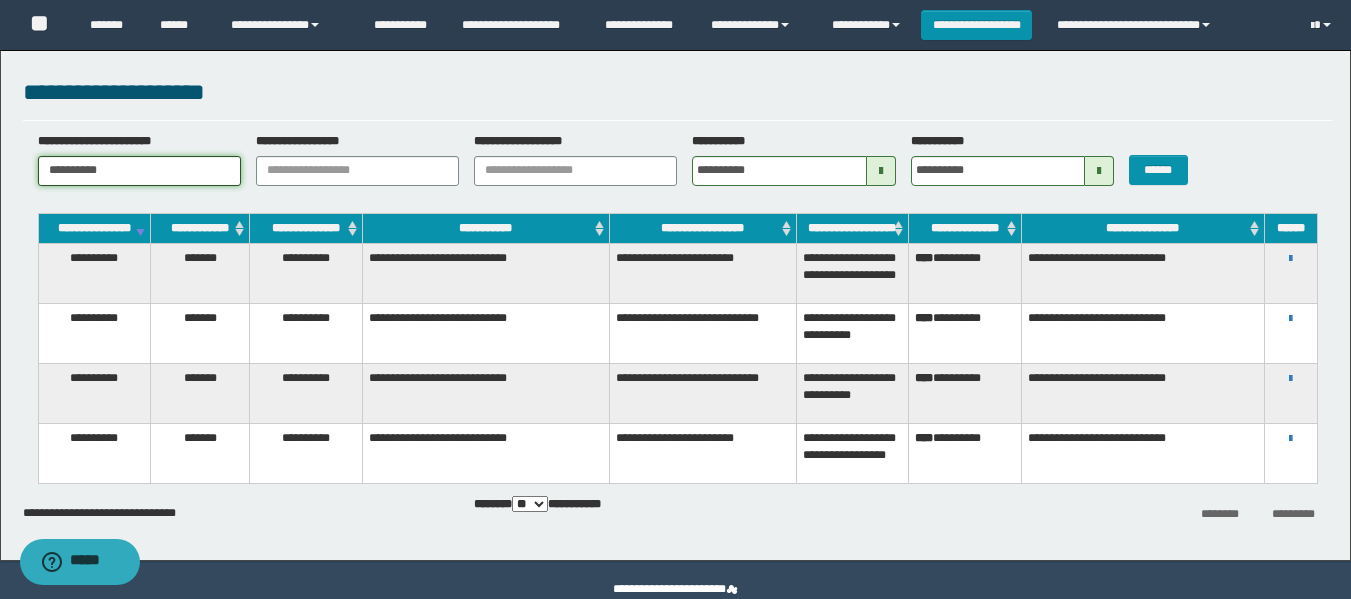 drag, startPoint x: 163, startPoint y: 173, endPoint x: 0, endPoint y: 148, distance: 164.90604 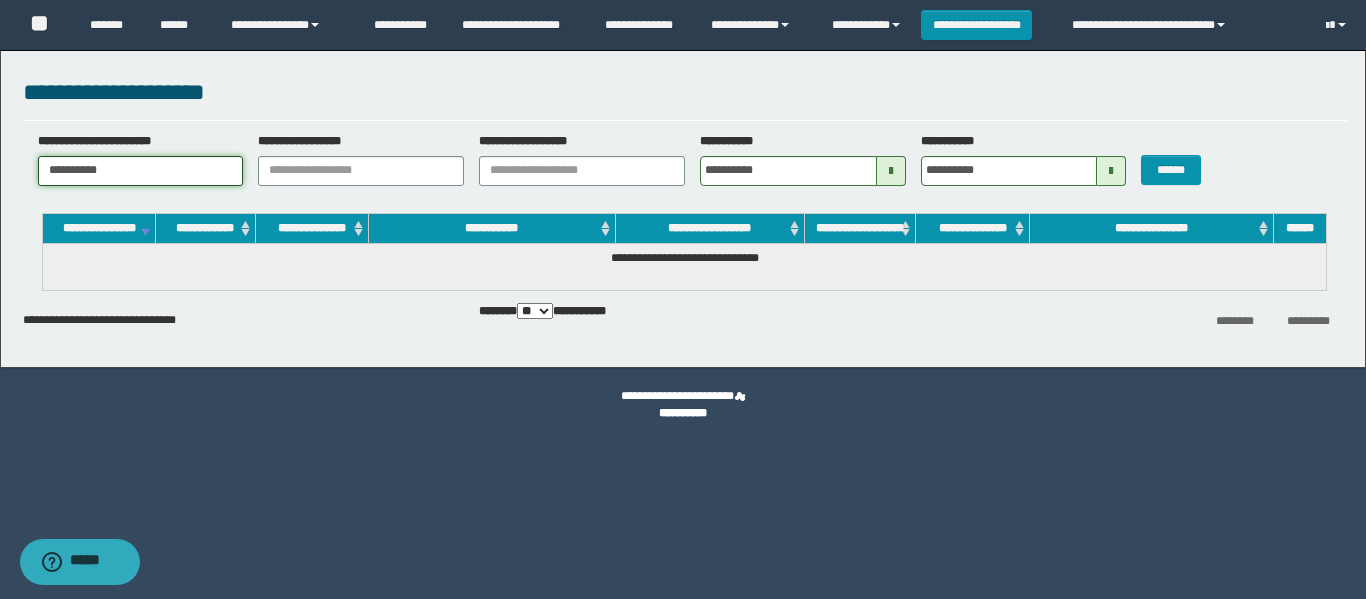 click on "**********" at bounding box center [141, 171] 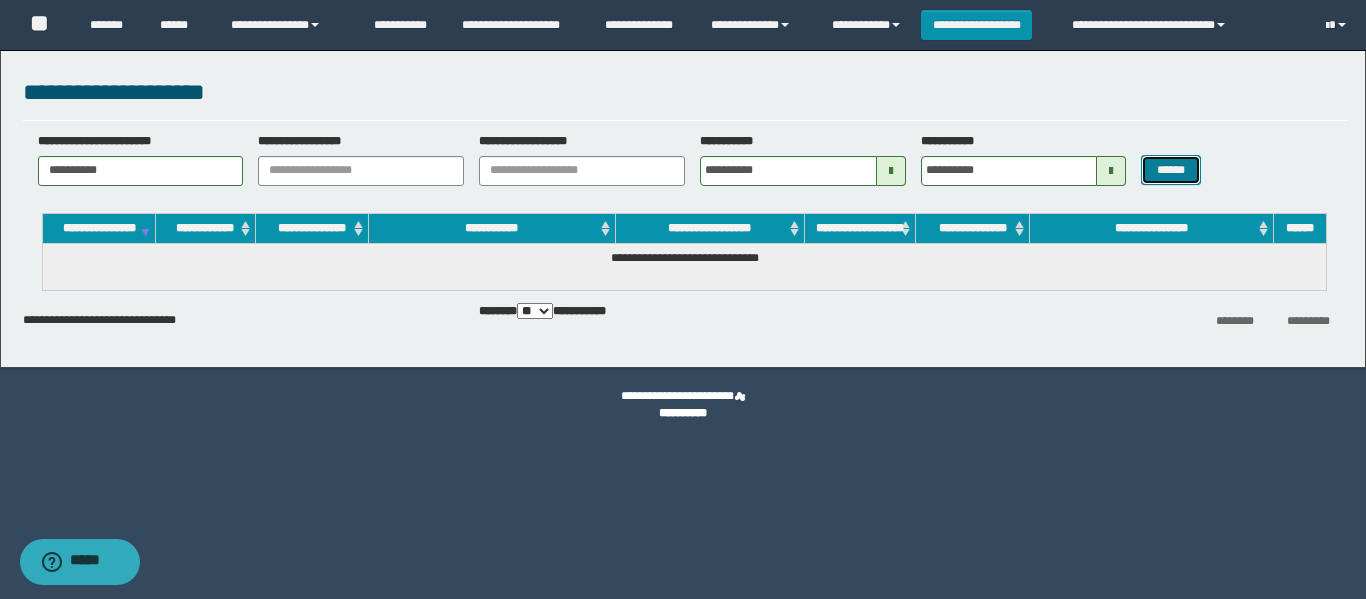 click on "******" at bounding box center [1170, 170] 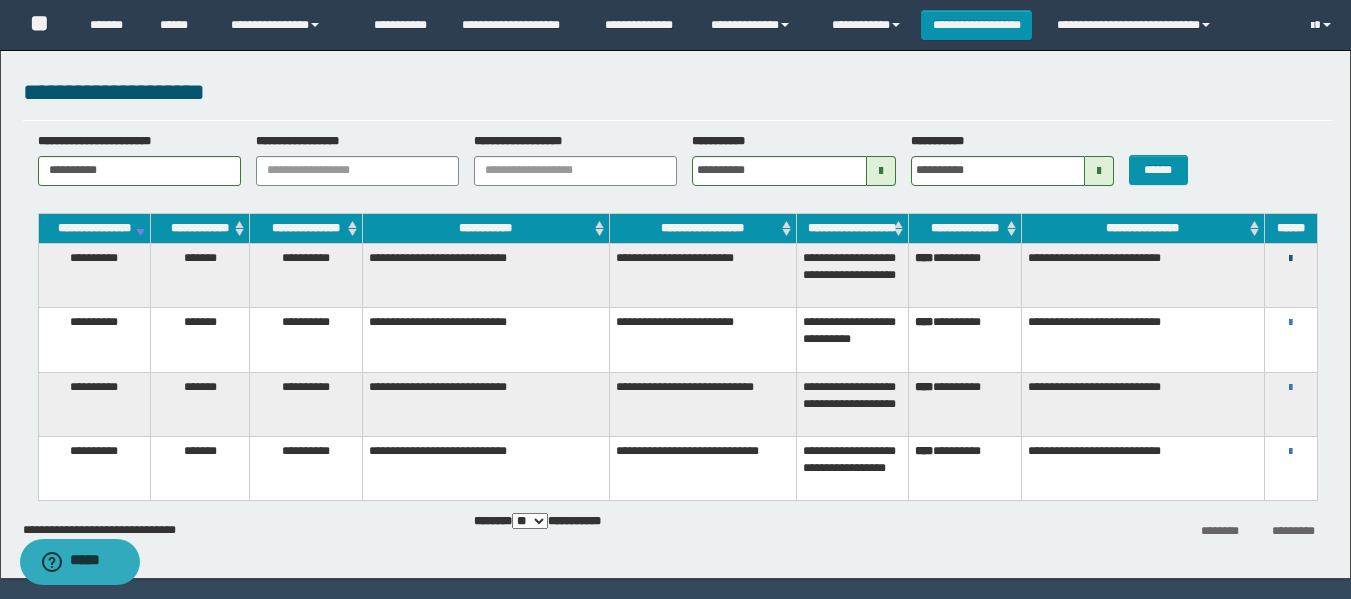 click at bounding box center [1290, 259] 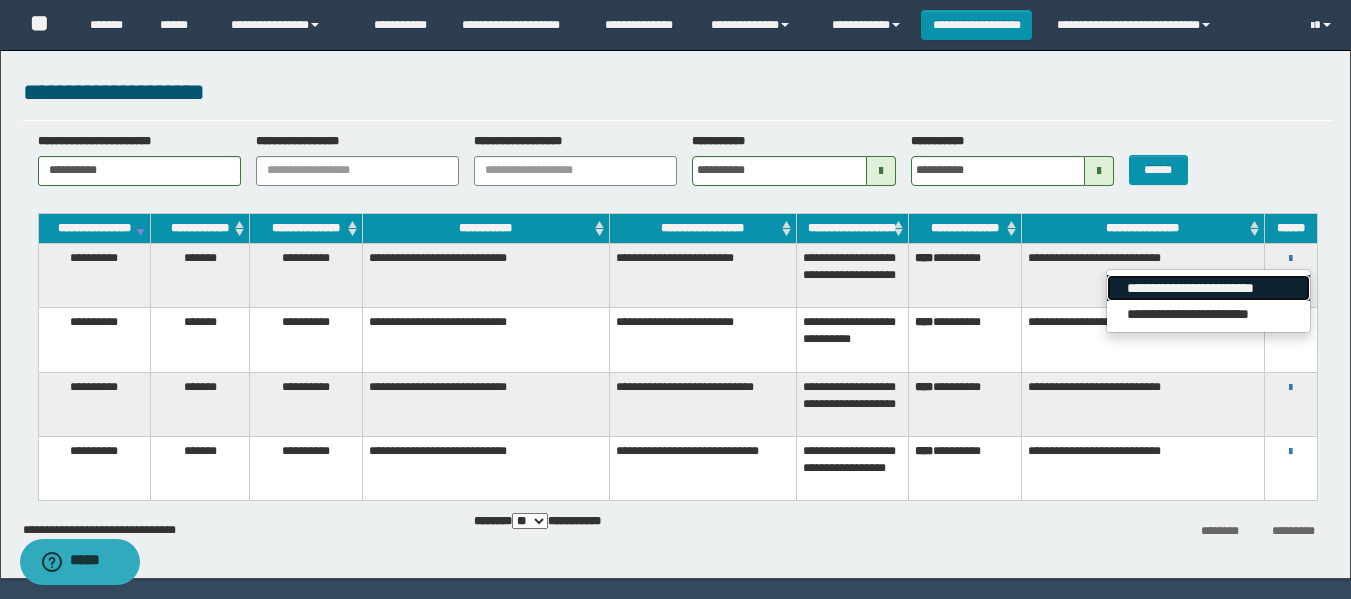 click on "**********" at bounding box center [1208, 288] 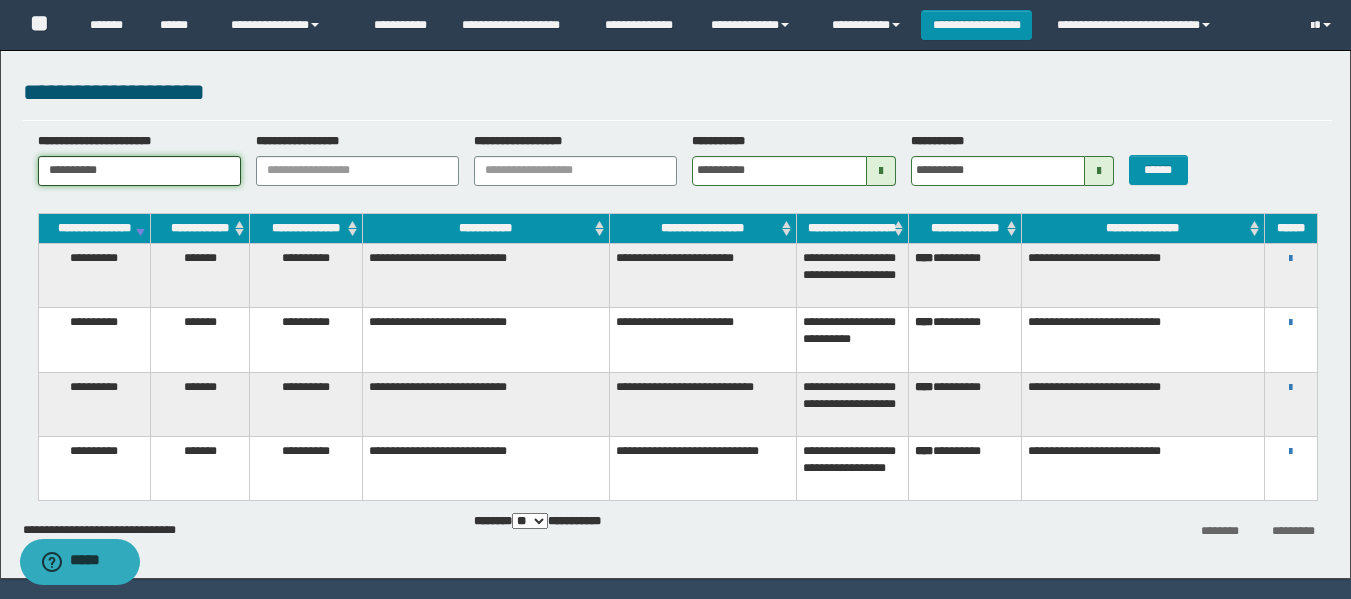 click on "**********" at bounding box center [139, 171] 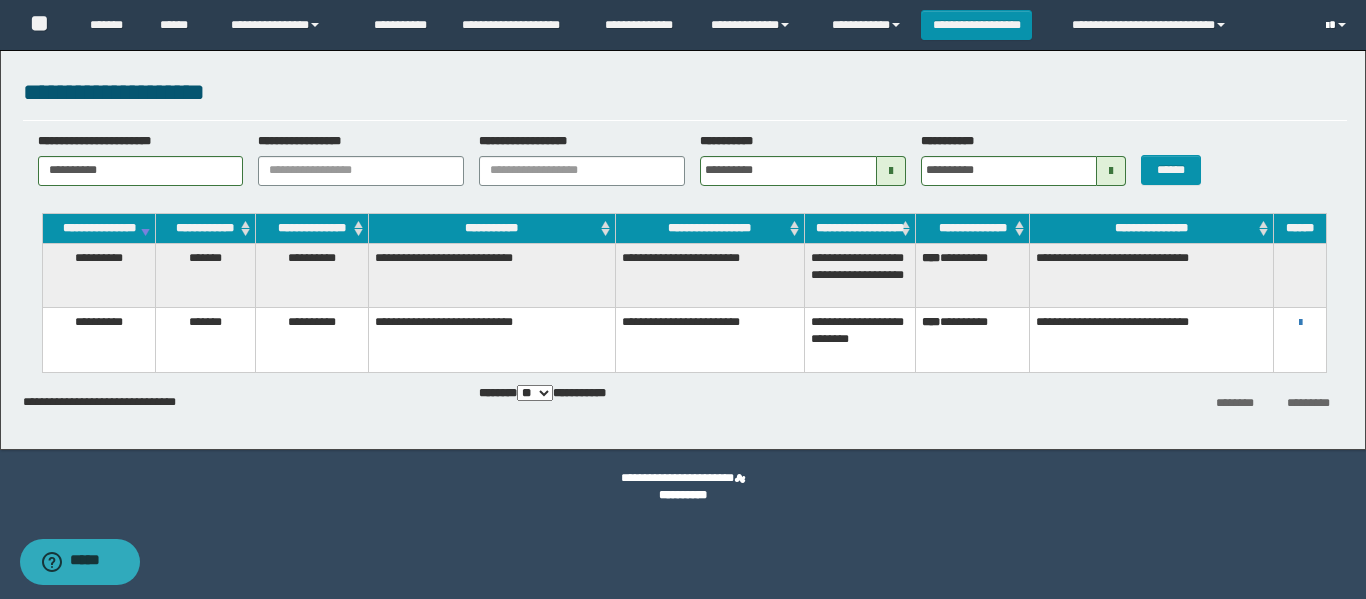 click at bounding box center [1327, 26] 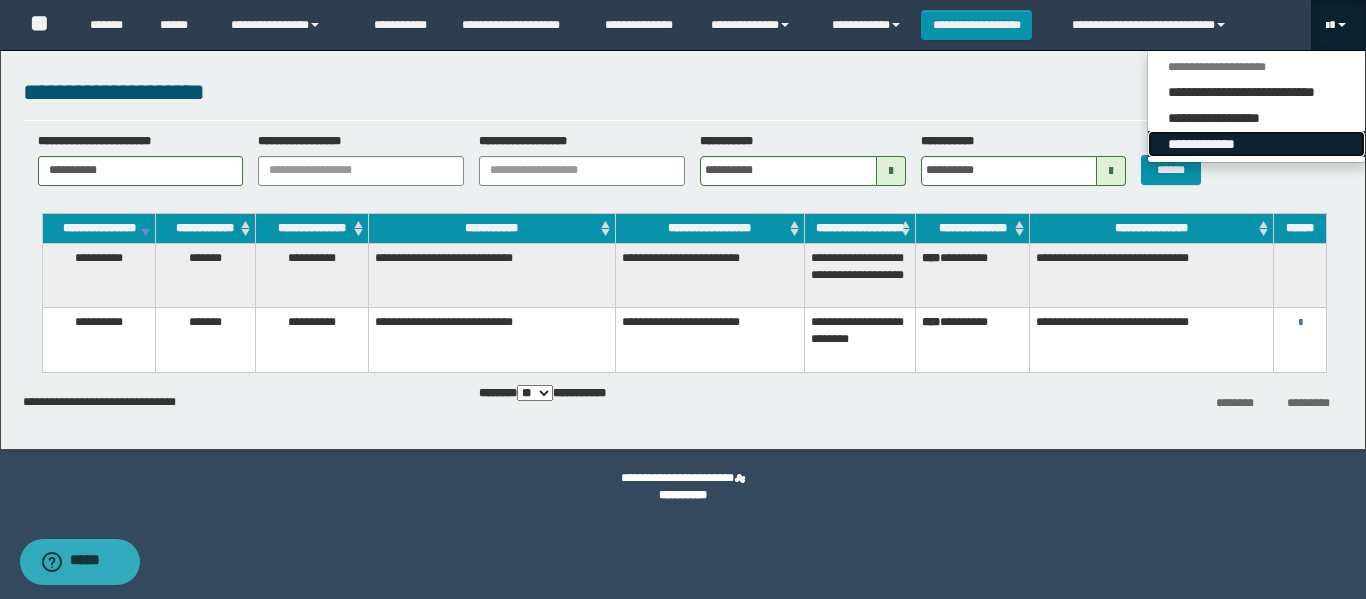 click on "**********" at bounding box center (1256, 144) 